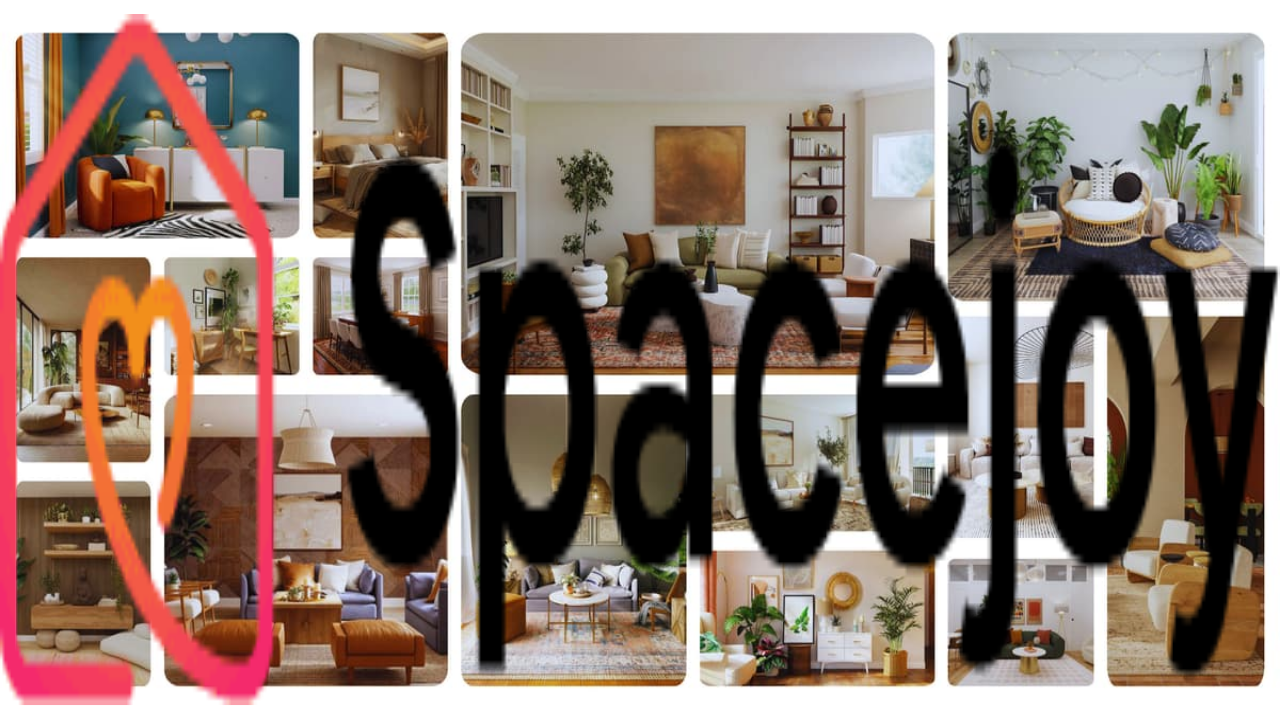 scroll, scrollTop: 0, scrollLeft: 0, axis: both 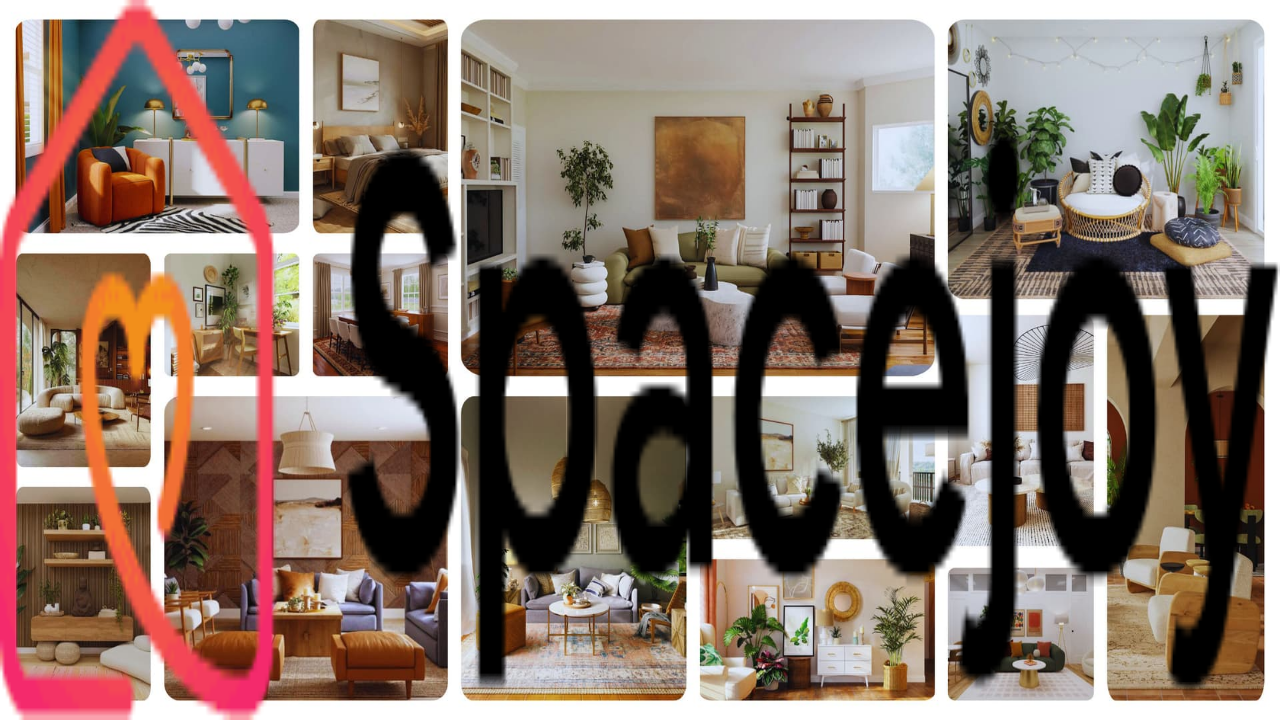 click on "Blogs" at bounding box center [640, 518] 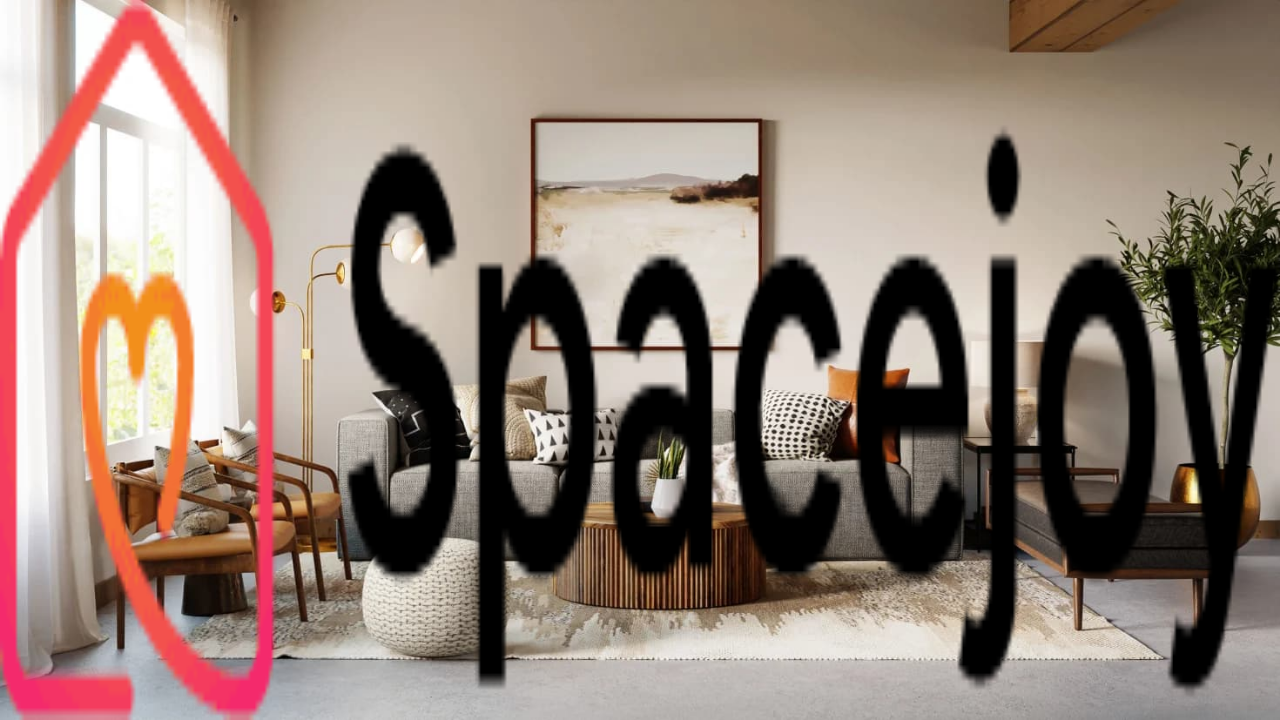 click on "Blogs" at bounding box center (640, 490) 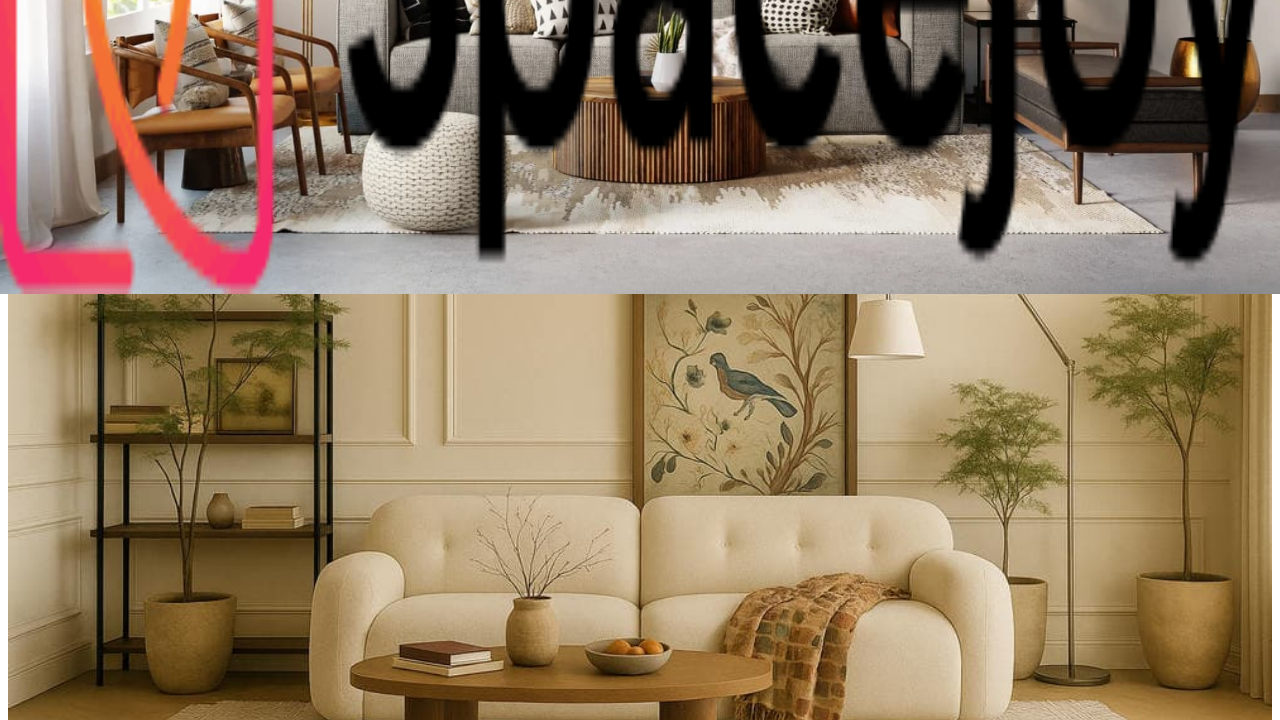 scroll, scrollTop: 447, scrollLeft: 0, axis: vertical 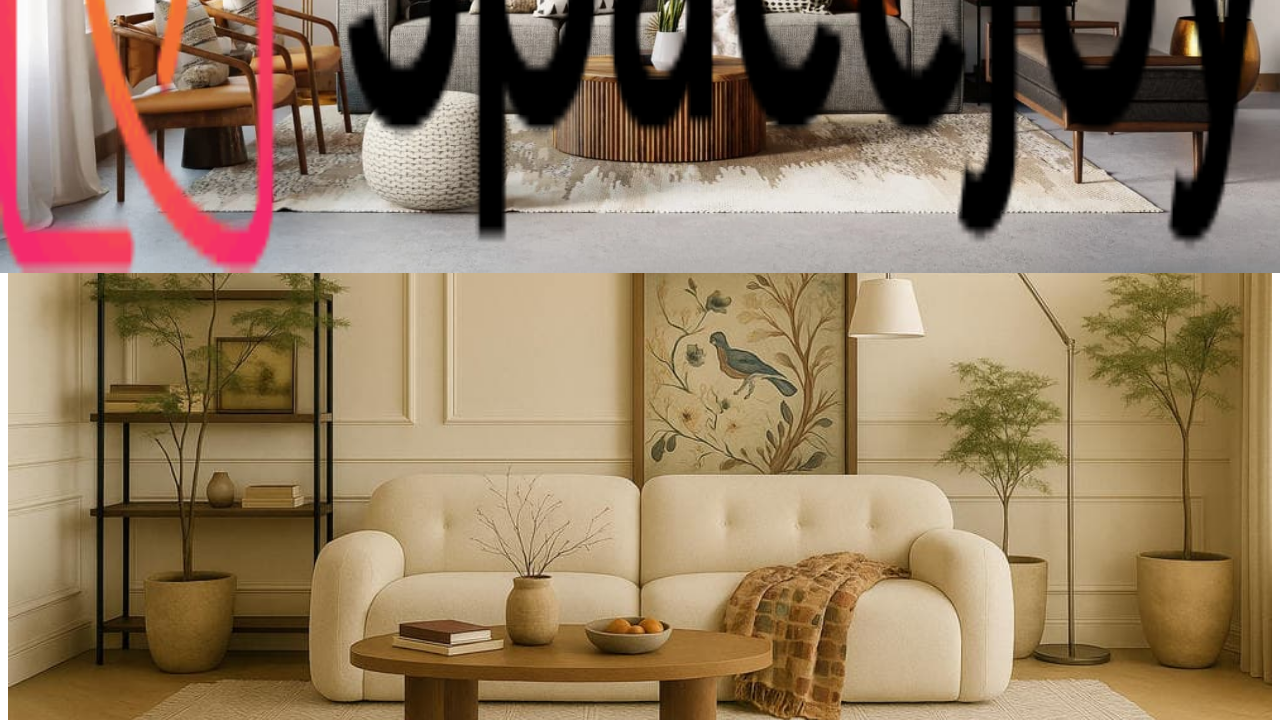 click on "Is Virtual Interior Design Worth It? Here’s What You Actually Get" at bounding box center [640, 4642] 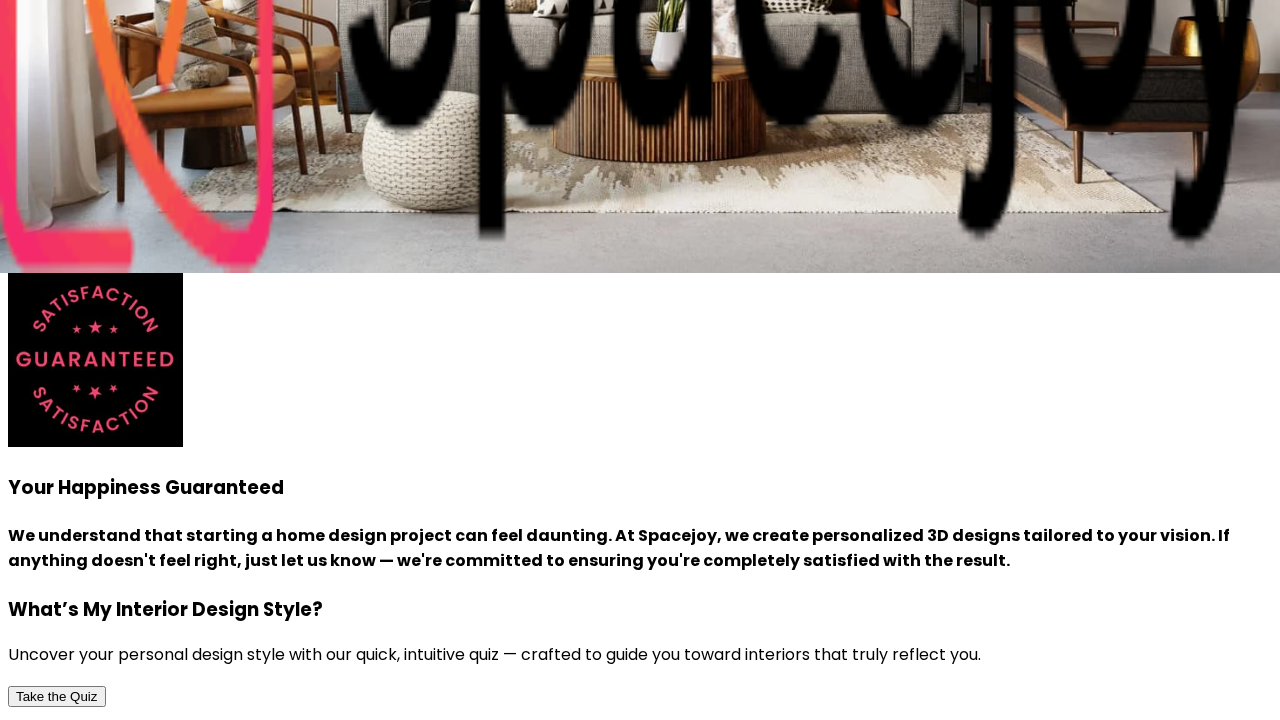 scroll, scrollTop: 0, scrollLeft: 0, axis: both 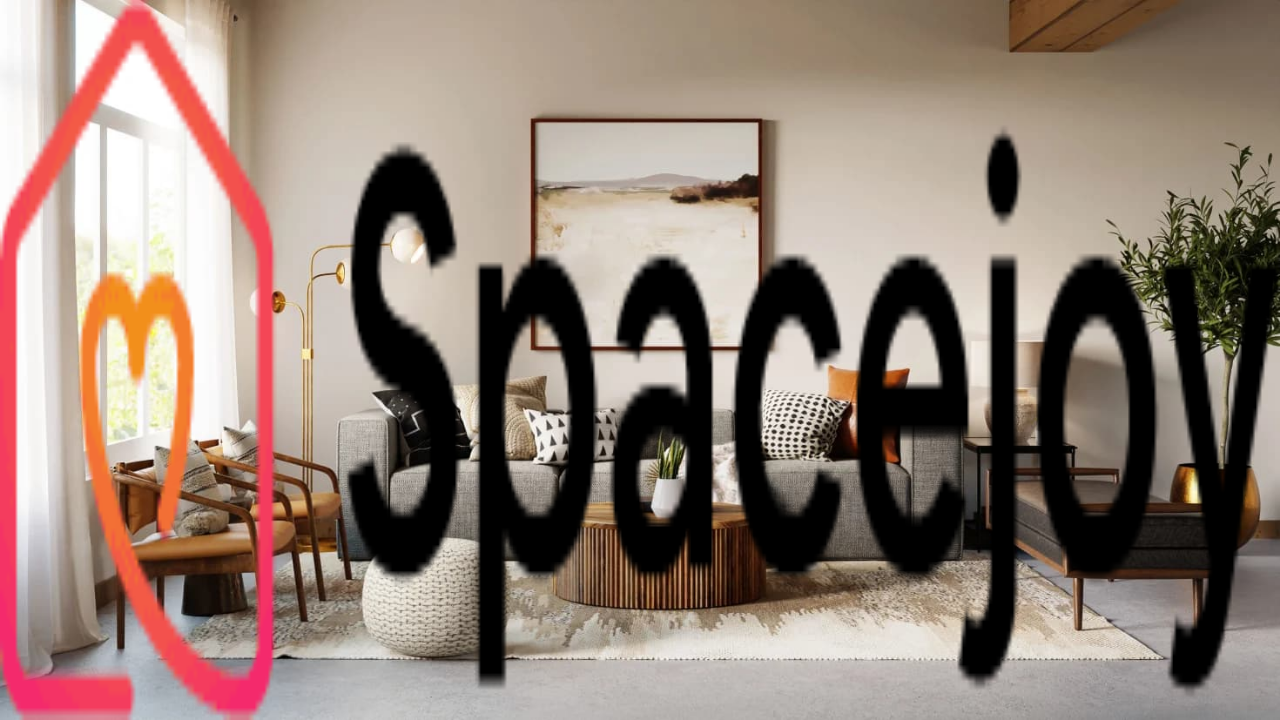 click on "Home" at bounding box center (43, 503) 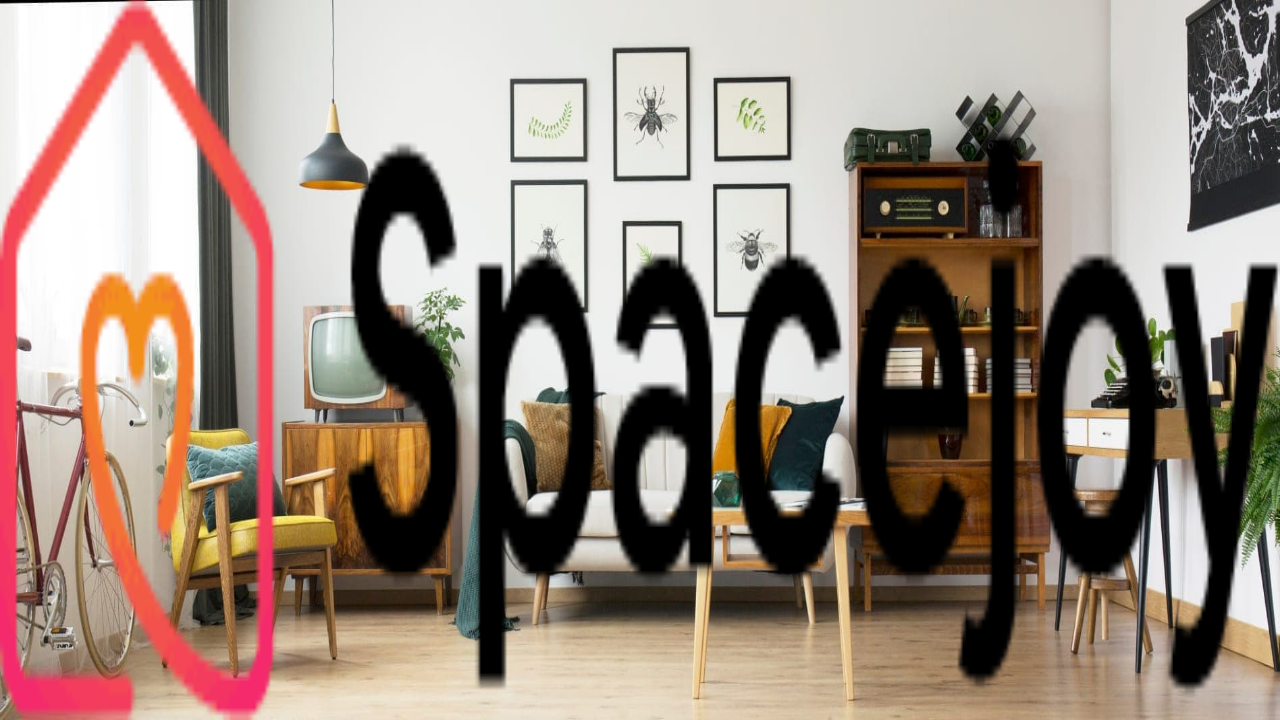 click on "The Freedom to Furnish Early Sale Get 50% OFF All Design Packages.  Use code:  FREEDOM50   *Not applicable to packages already purchased*" at bounding box center [640, 20] 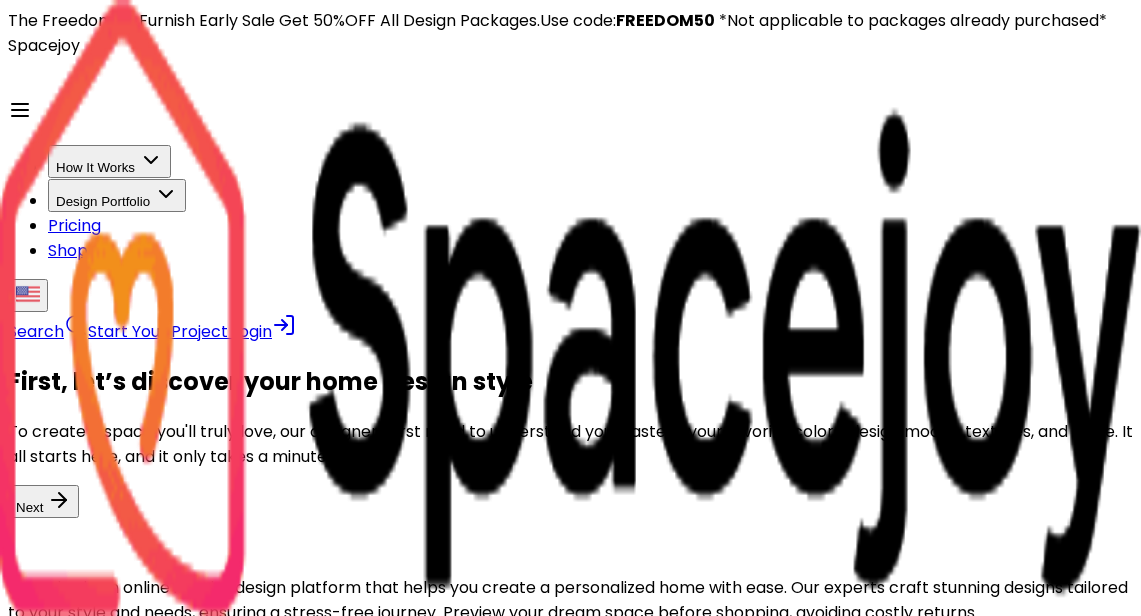scroll, scrollTop: 0, scrollLeft: 0, axis: both 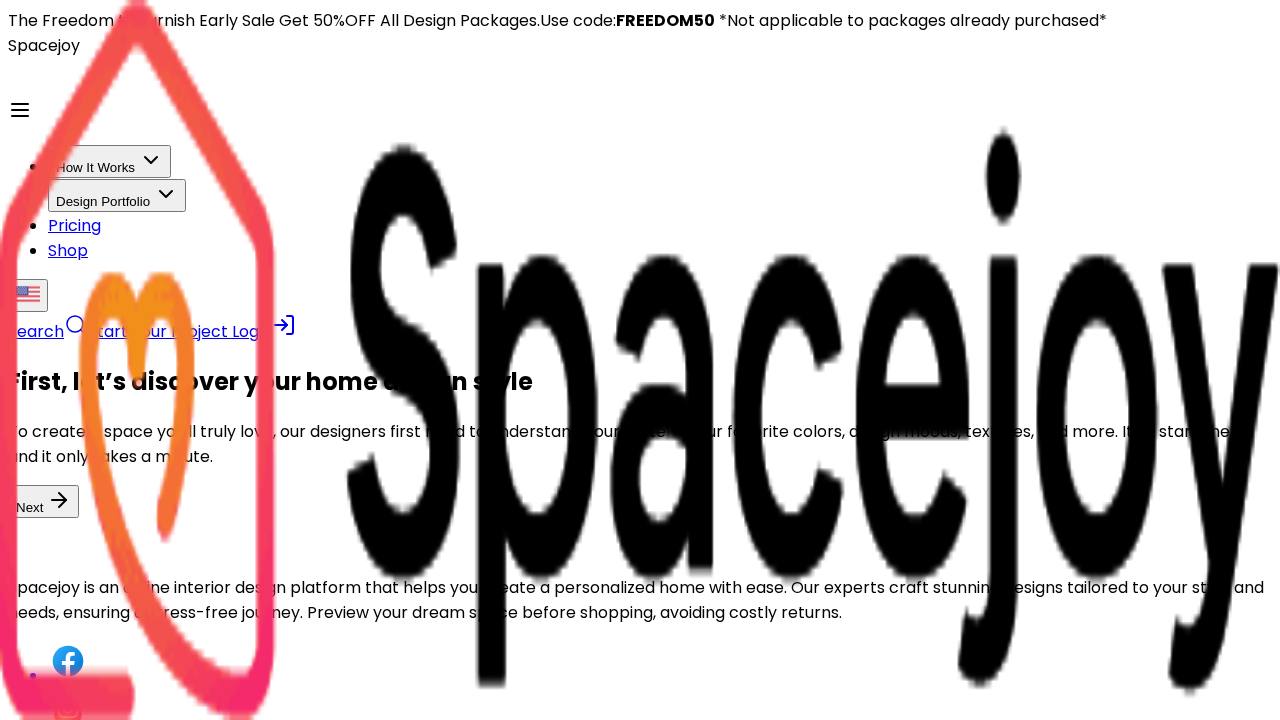 click on "Pricing" at bounding box center (74, 225) 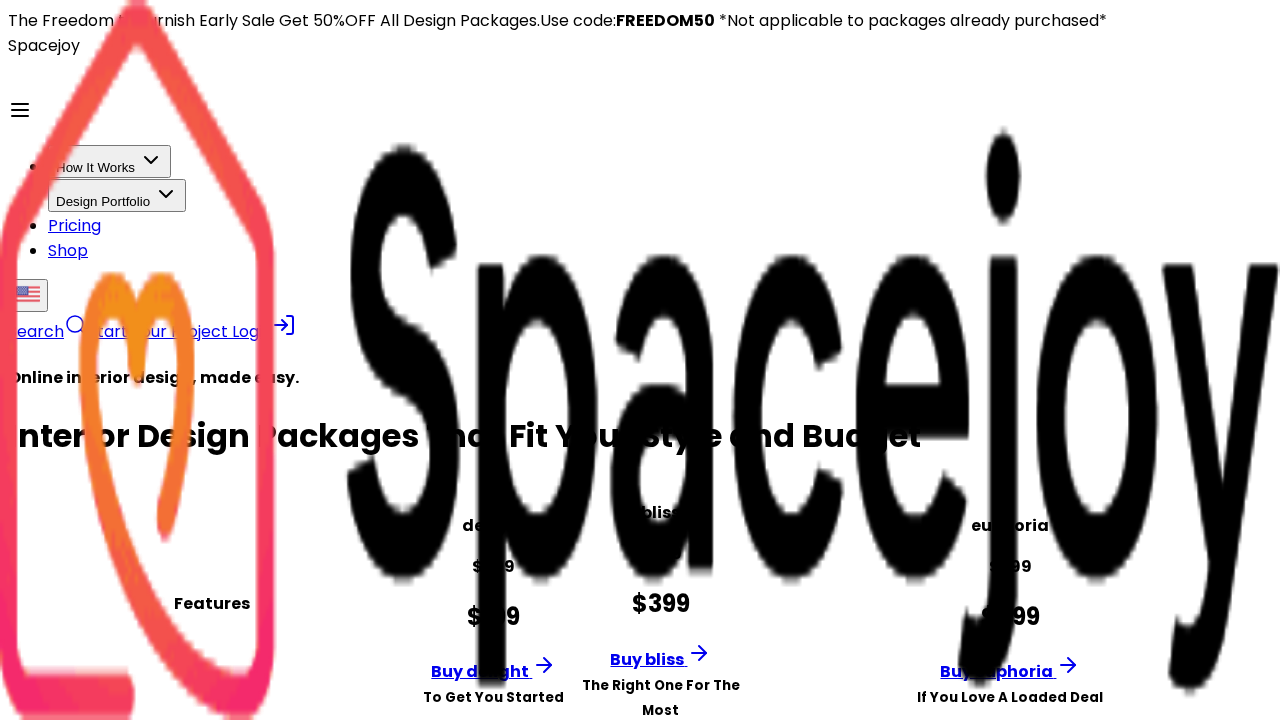click at bounding box center (640, 360) 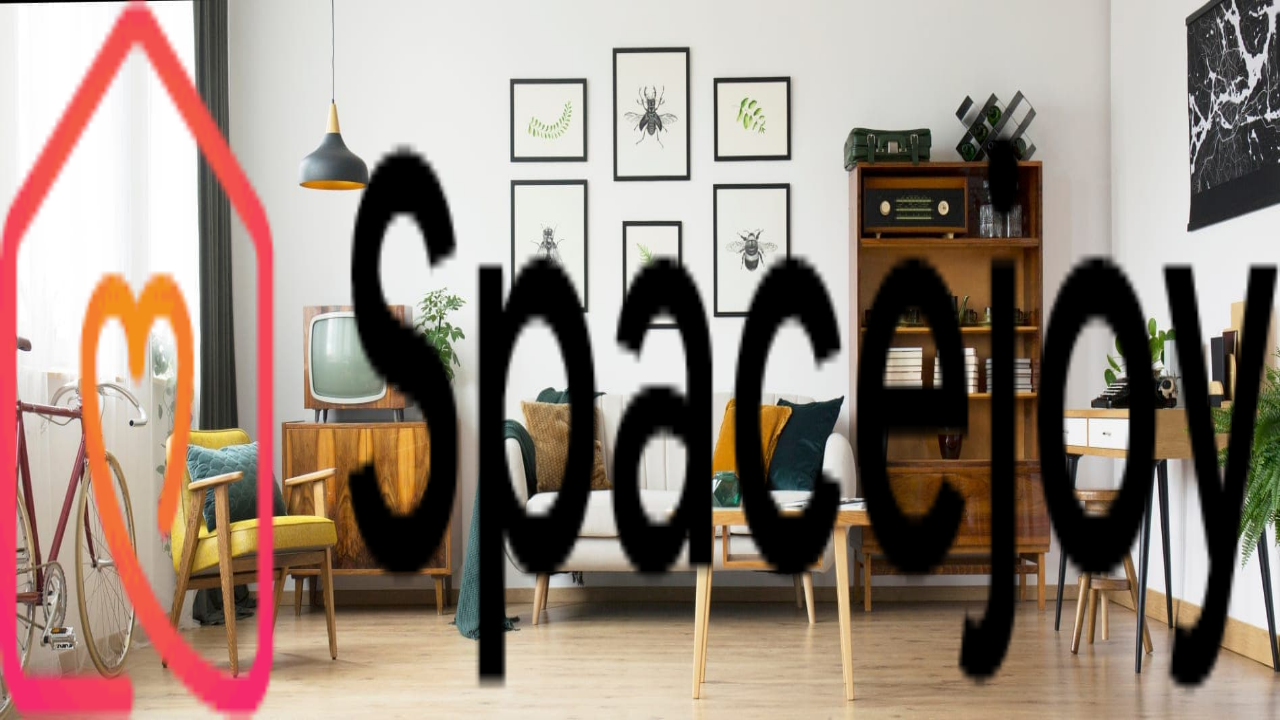 click on "Blogs" at bounding box center (640, 490) 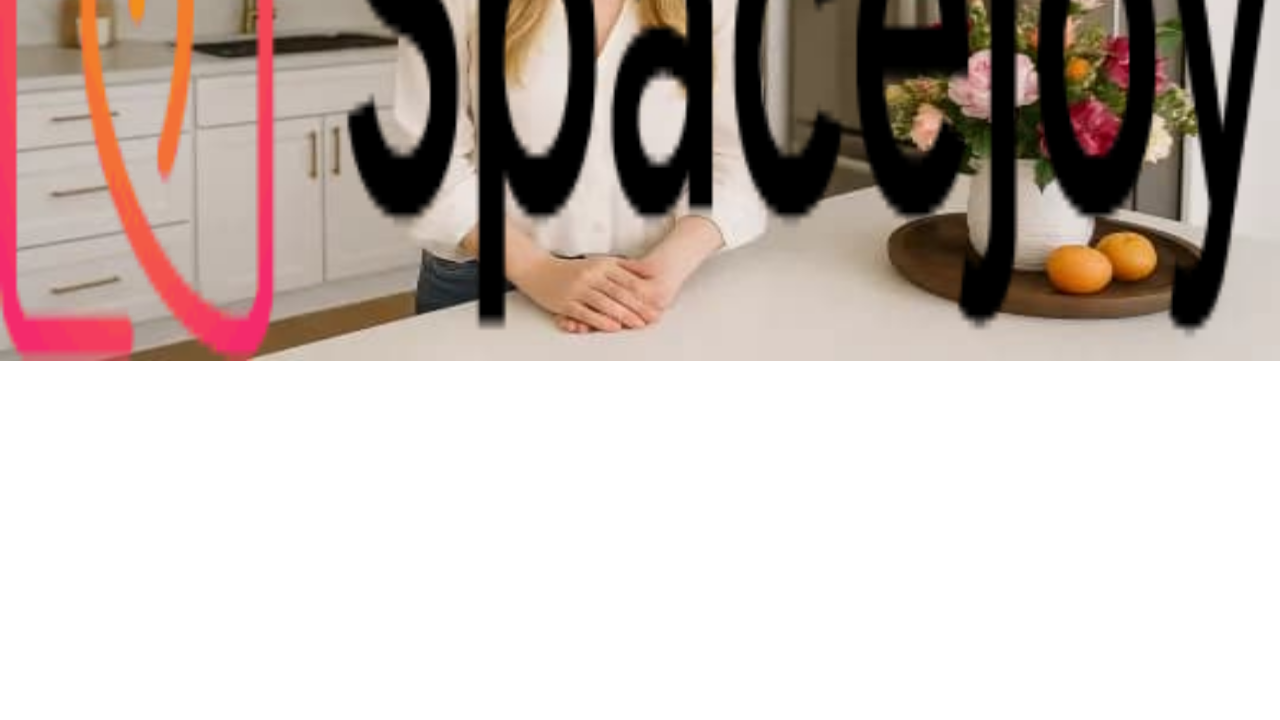 scroll, scrollTop: 380, scrollLeft: 0, axis: vertical 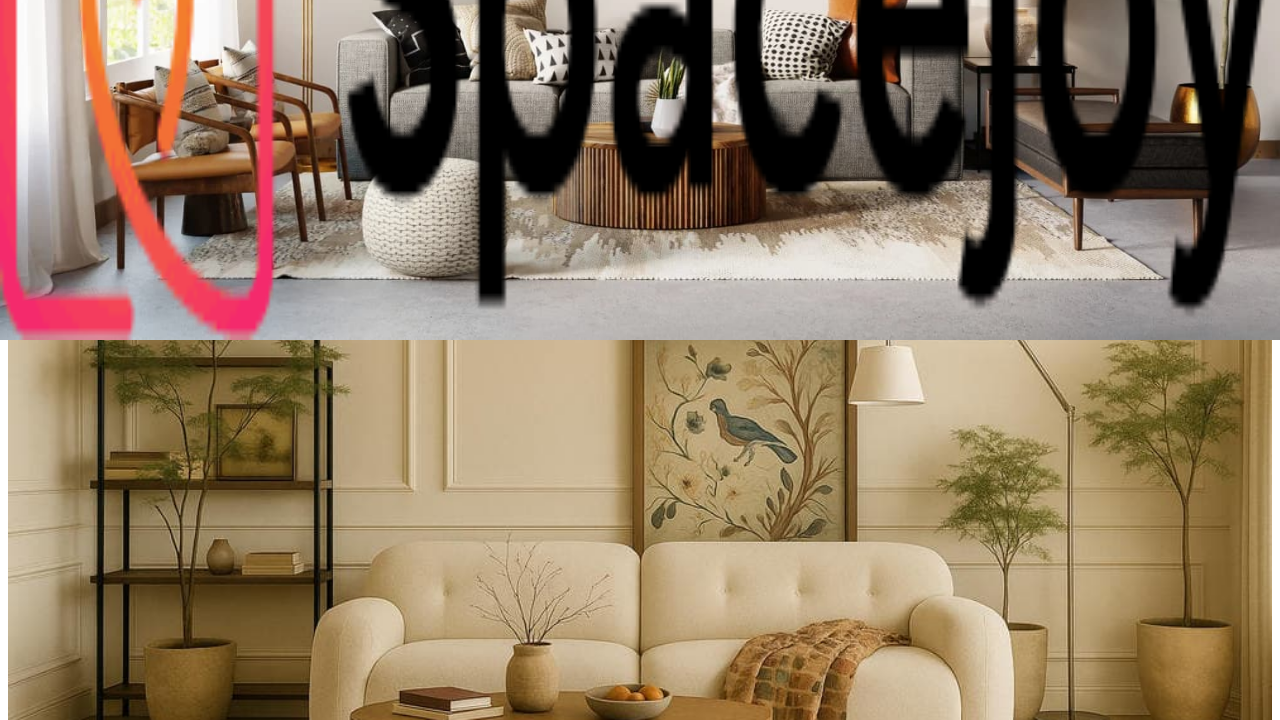 click at bounding box center (640, 4253) 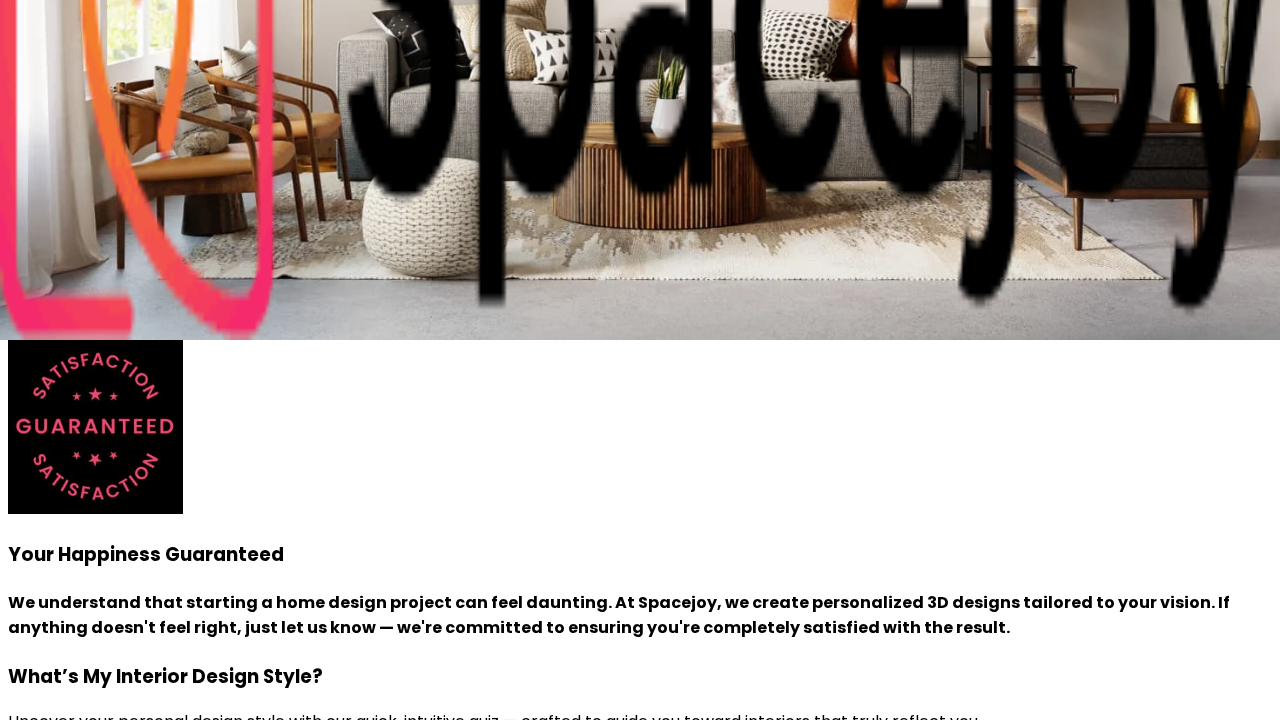 scroll, scrollTop: 0, scrollLeft: 0, axis: both 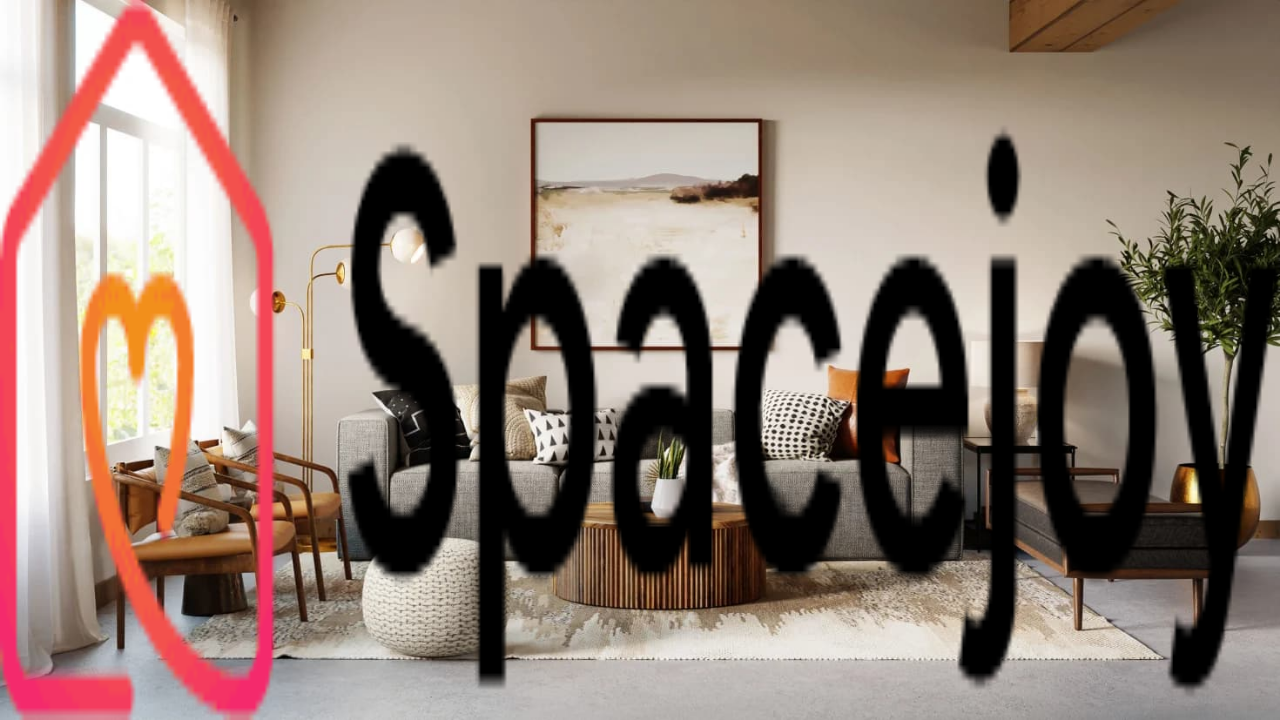 click on "Home" at bounding box center (43, 503) 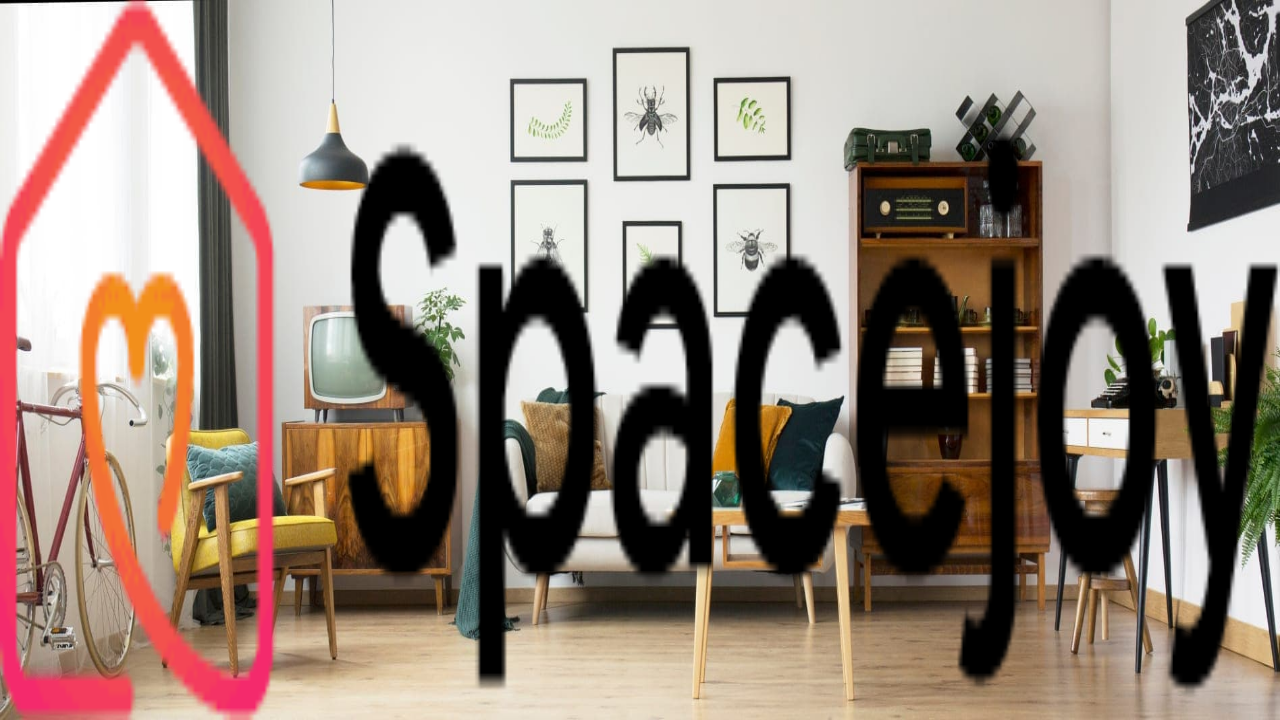 click on "Blogs" at bounding box center (640, 518) 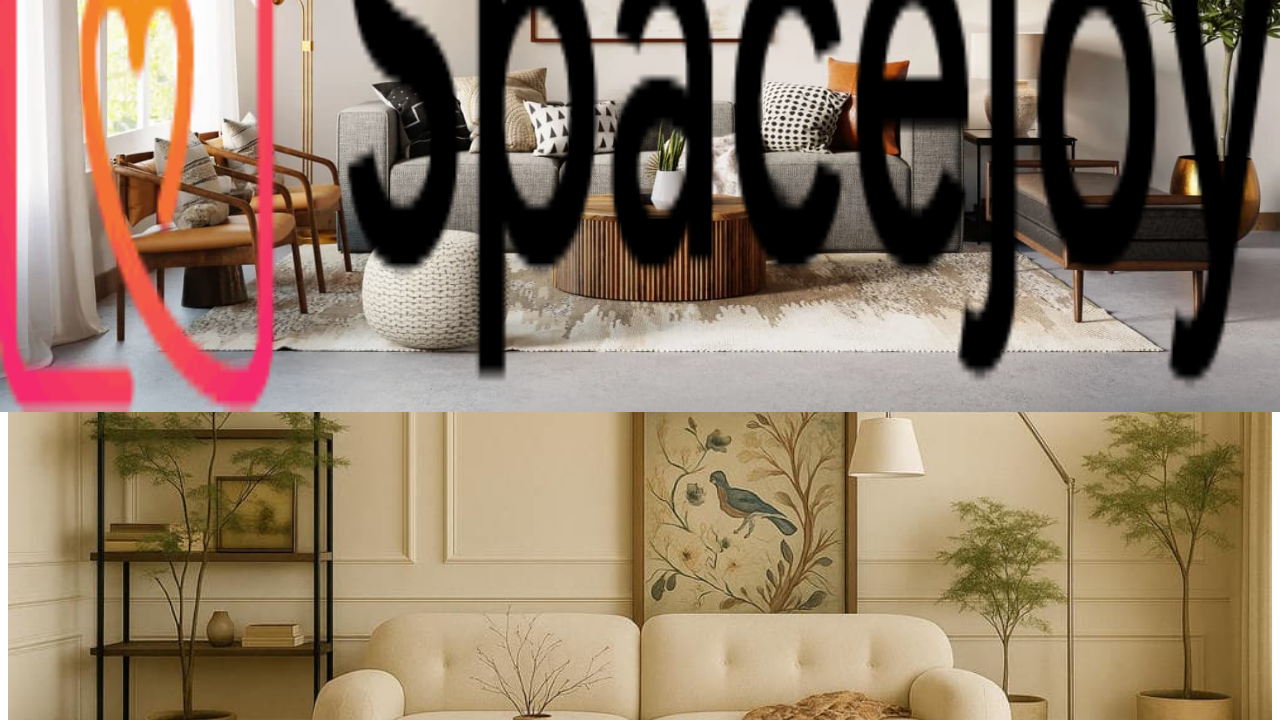 scroll, scrollTop: 319, scrollLeft: 0, axis: vertical 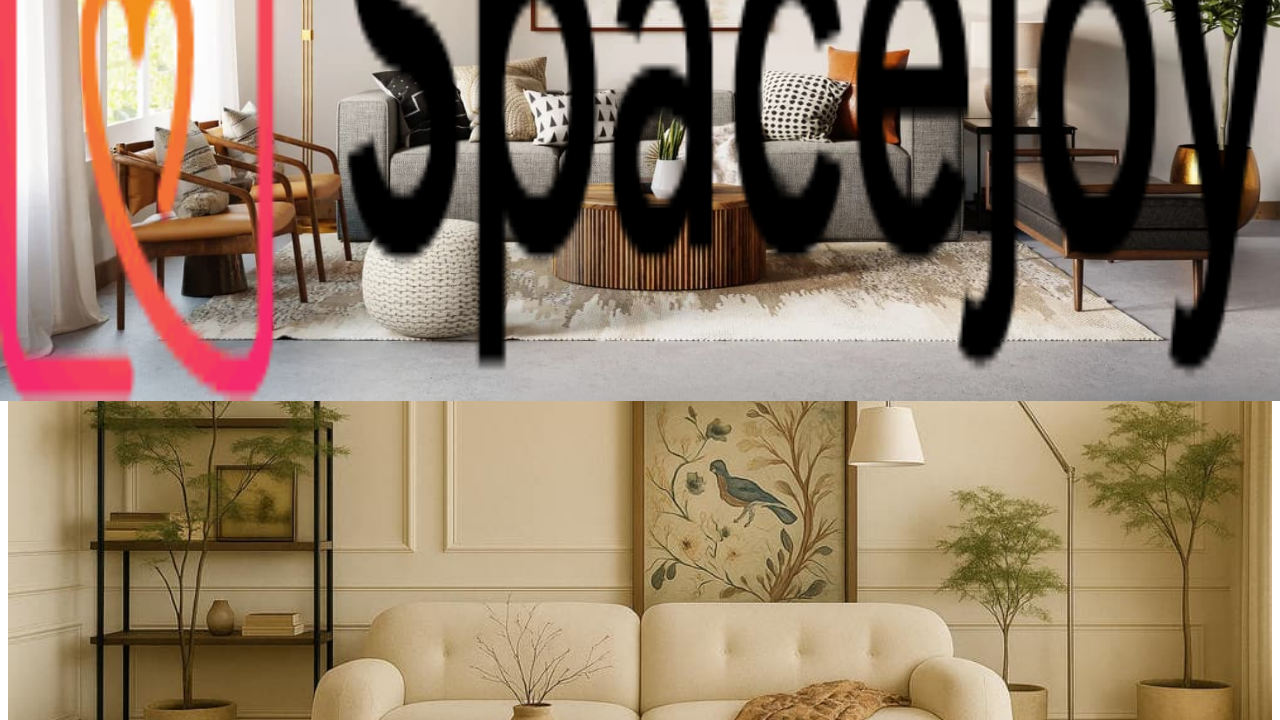 click at bounding box center [640, 3376] 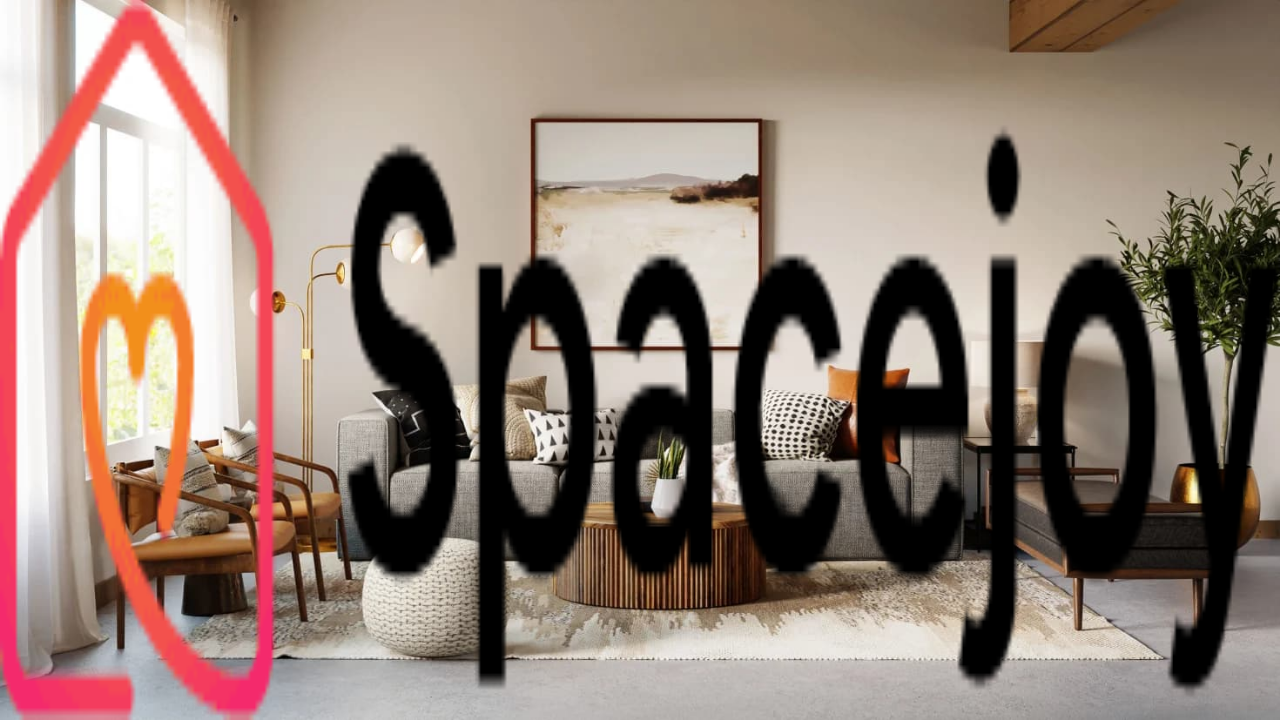 scroll, scrollTop: 319, scrollLeft: 0, axis: vertical 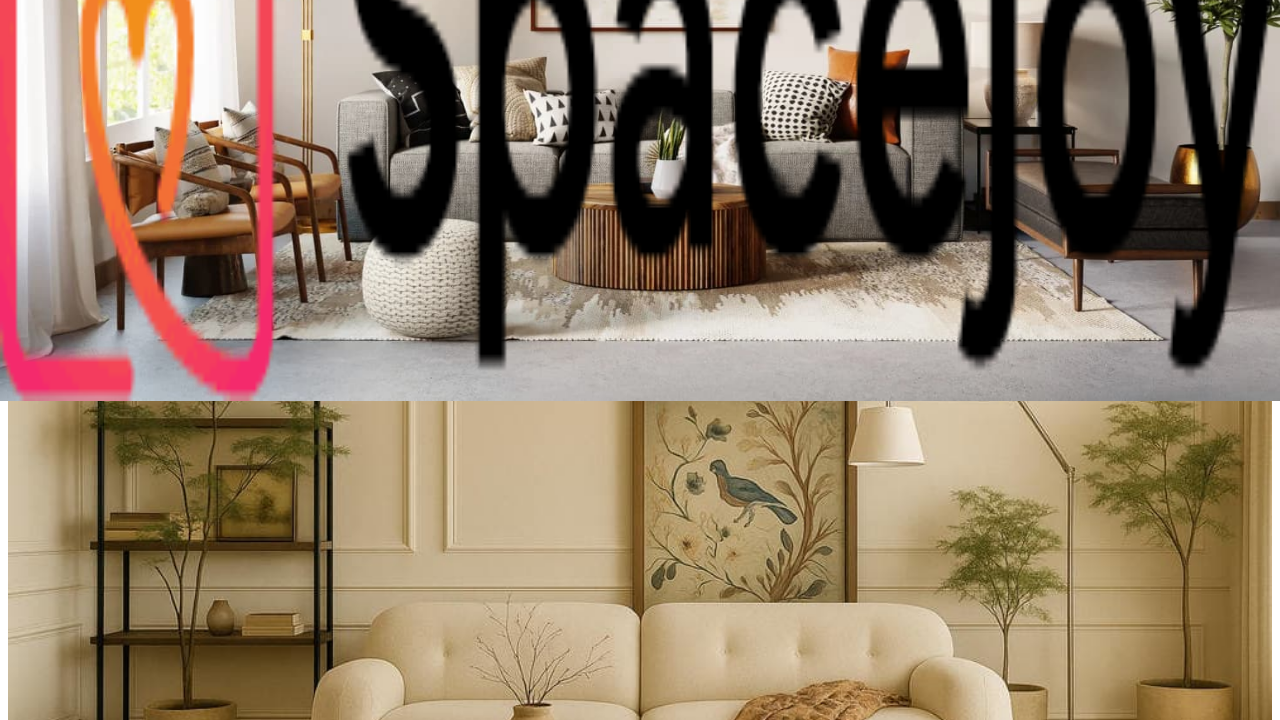 click at bounding box center [640, 4314] 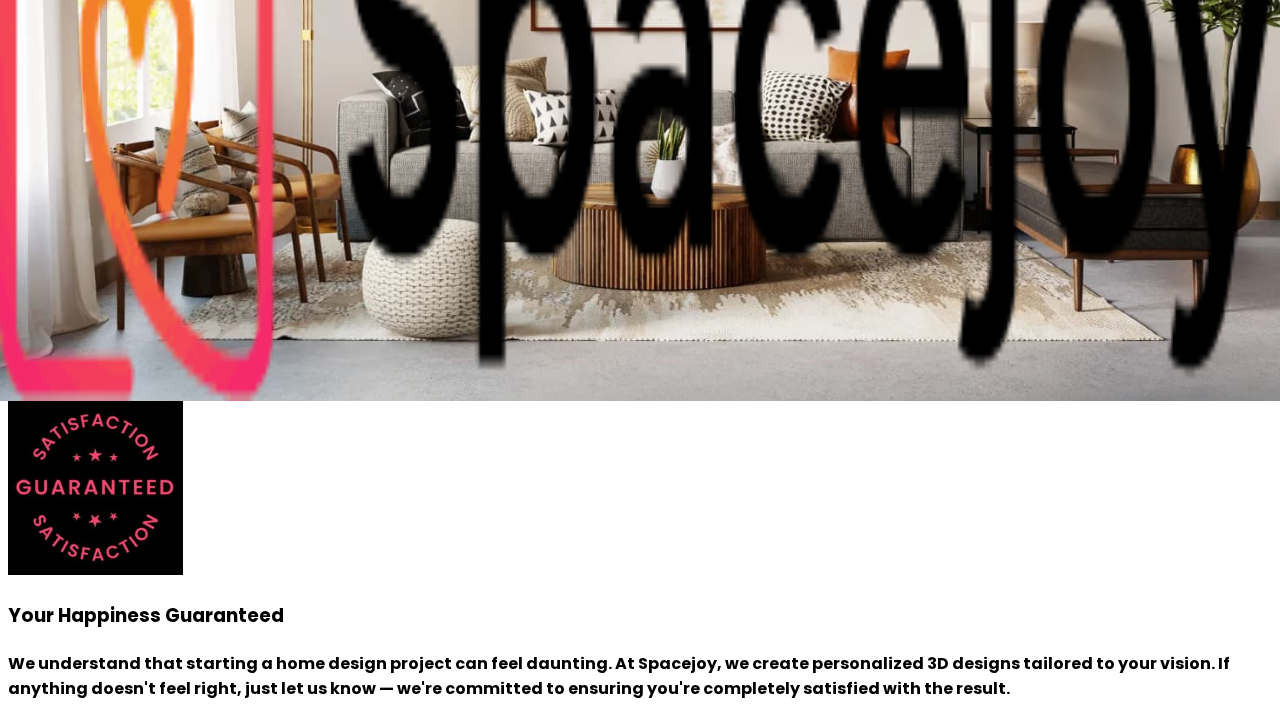 scroll, scrollTop: 0, scrollLeft: 0, axis: both 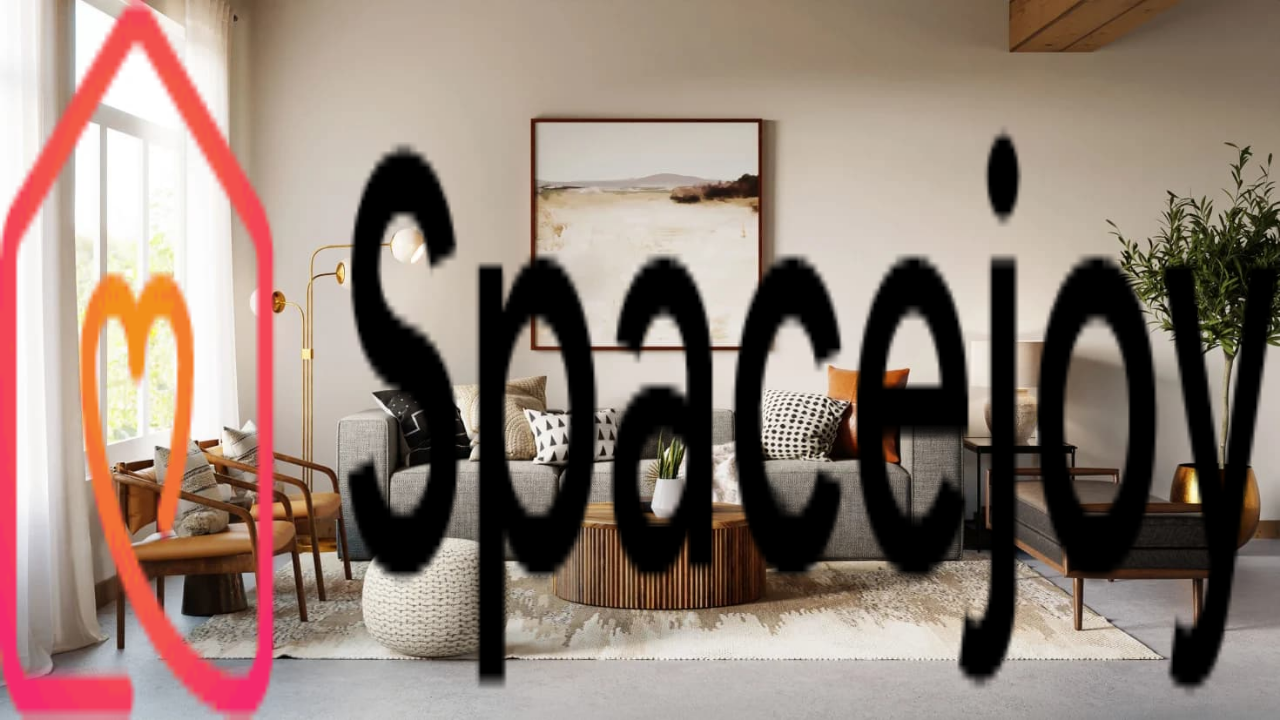 click on "Home" at bounding box center [43, 503] 